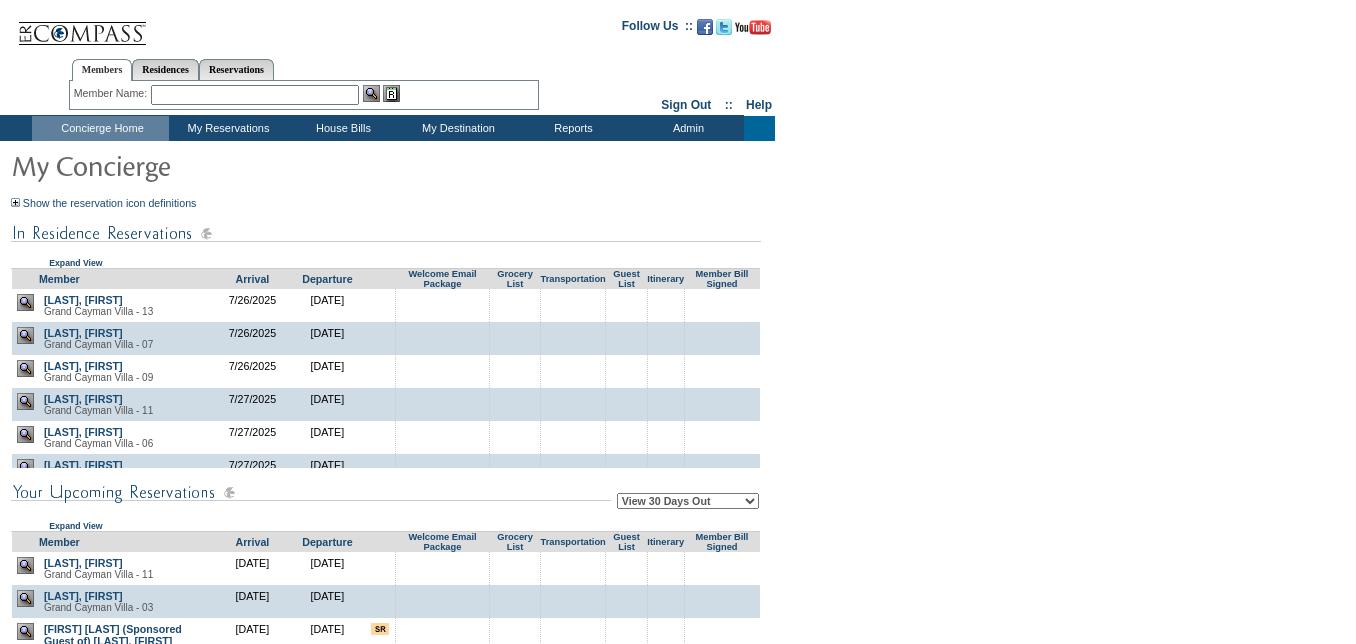 scroll, scrollTop: 0, scrollLeft: 0, axis: both 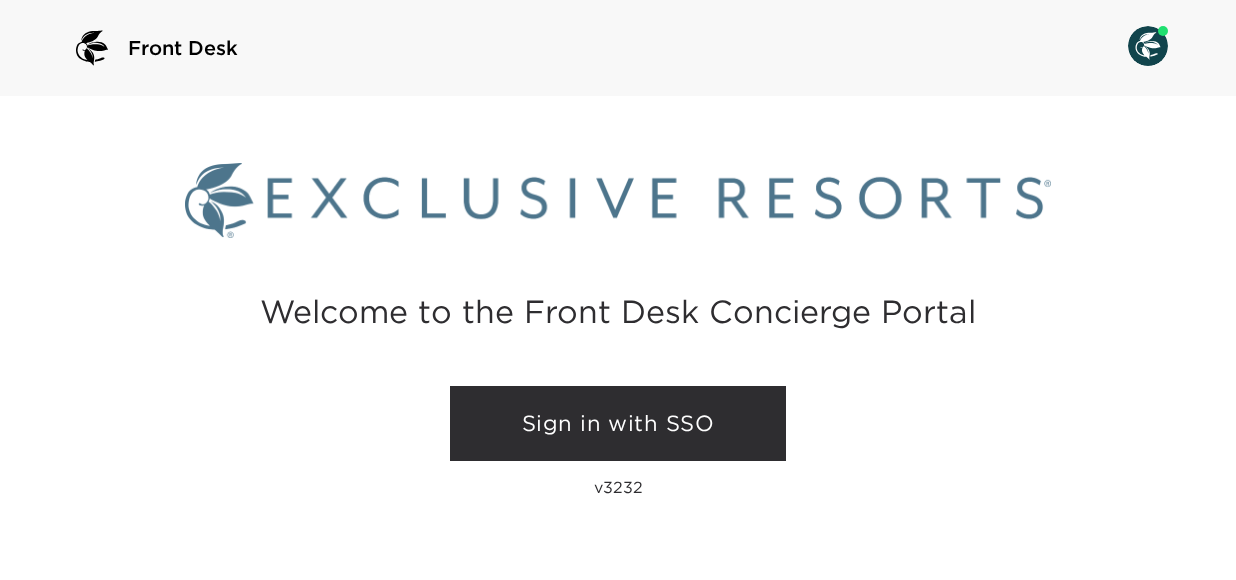 click on "Sign in with SSO" at bounding box center (618, 424) 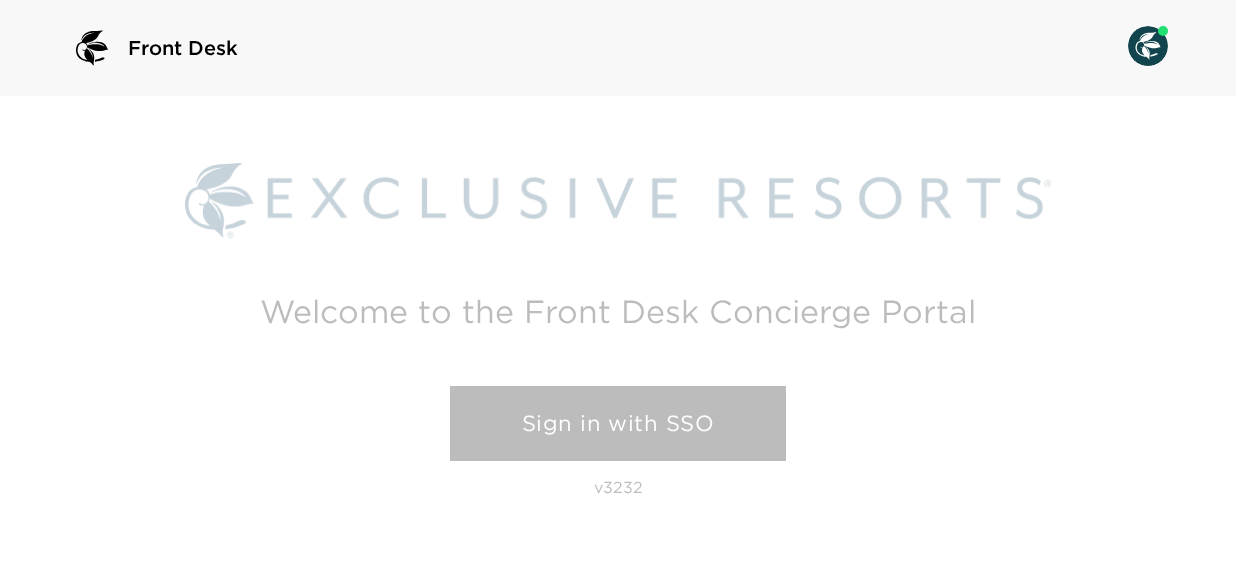 scroll, scrollTop: 0, scrollLeft: 0, axis: both 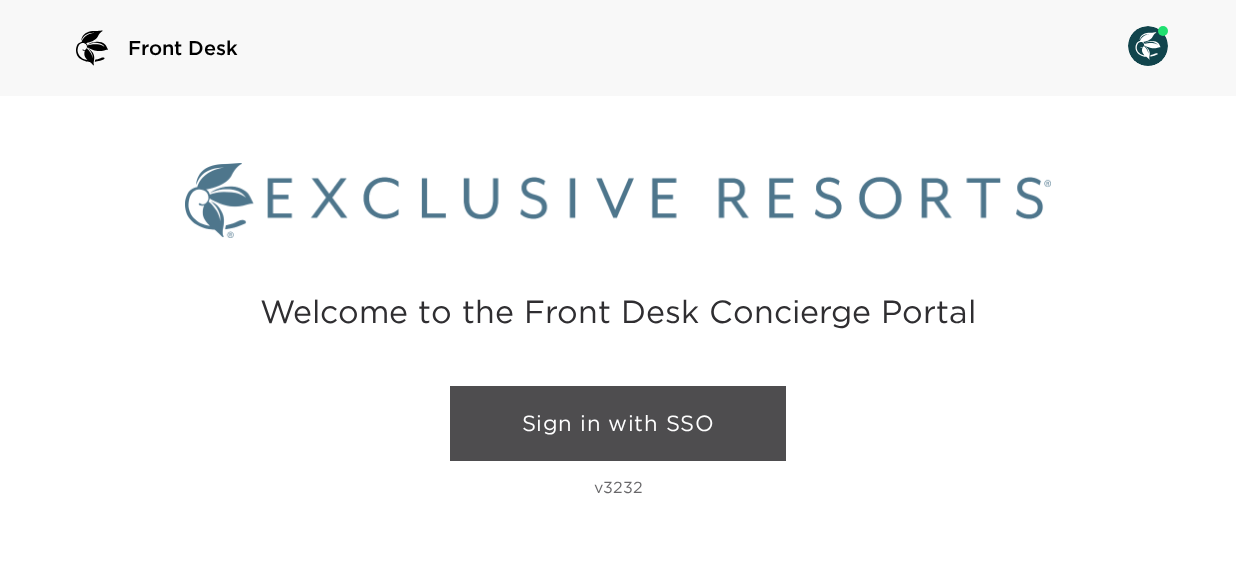 click on "Sign in with SSO" at bounding box center [618, 424] 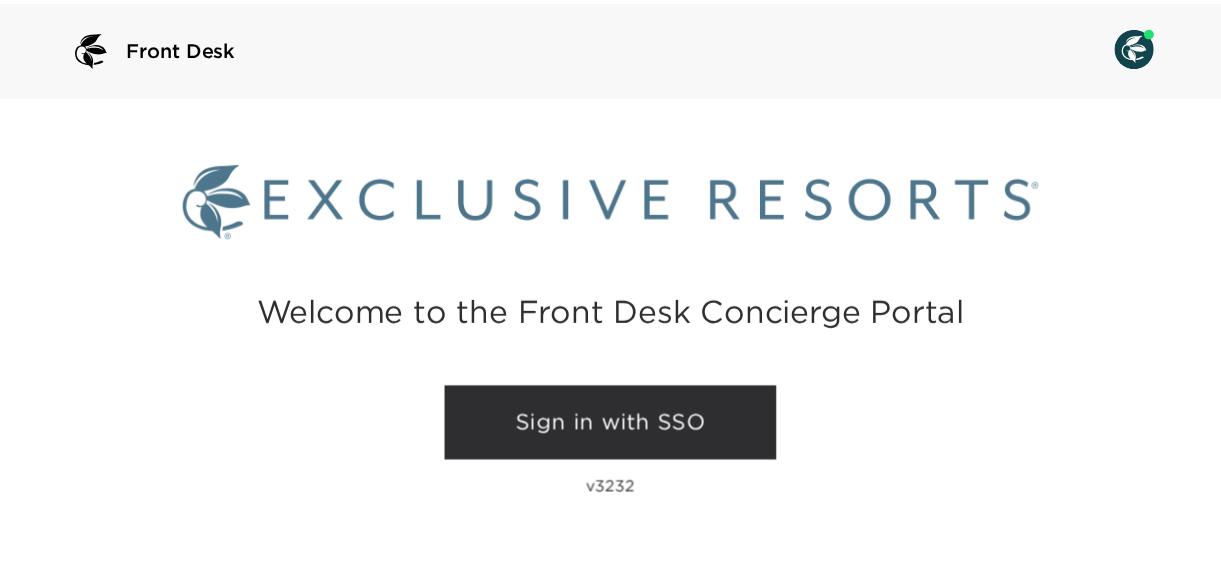 scroll, scrollTop: 0, scrollLeft: 0, axis: both 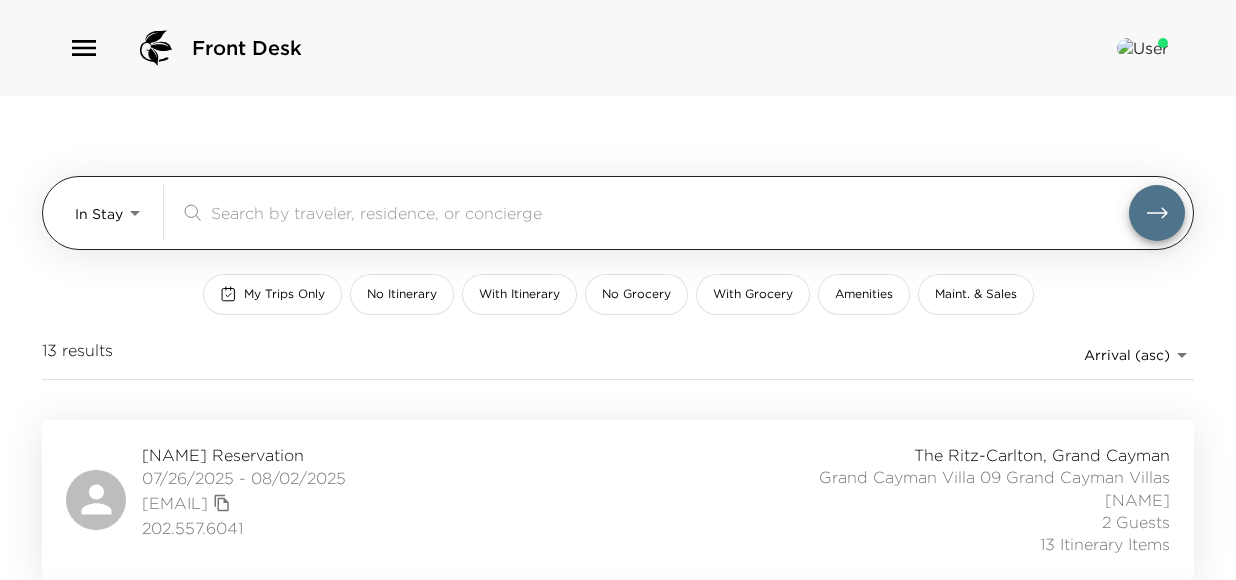 click on "Front Desk In Stay In-Stay ​ My Trips Only No Itinerary With Itinerary No Grocery With Grocery Amenities Maint. & Sales 13 results Arrival (asc) reservations_prod_arrival_asc [NAME] Reservation [DATE] - [DATE] [EMAIL] [PHONE] The Ritz-Carlton, Grand Cayman Grand Cayman Villa 09 Grand Cayman Villas [NAME] 2 Guests 13 Itinerary Items [NAME] Reservation [DATE] - [DATE] [EMAIL] [PHONE] The Ritz-Carlton, Grand Cayman Grand Cayman Villa 07 Grand Cayman Villas [NAME] 2 Guests 25 Itinerary Items [NAME] Reservation [DATE] - [DATE] [EMAIL] [PHONE] The Ritz-Carlton, Grand Cayman Grand Cayman Villa 13 Grand Cayman Villas [NAME] 6 Guests 19 Itinerary Items [NAME] Reservation [DATE] - [DATE] [EMAIL] [PHONE] The Ritz-Carlton, Grand Cayman Grand Cayman Villa 11 Grand Cayman Villas [NAME] 7 Guests 23 Itinerary Items [NAME] Reservation [EMAIL]" at bounding box center [618, 290] 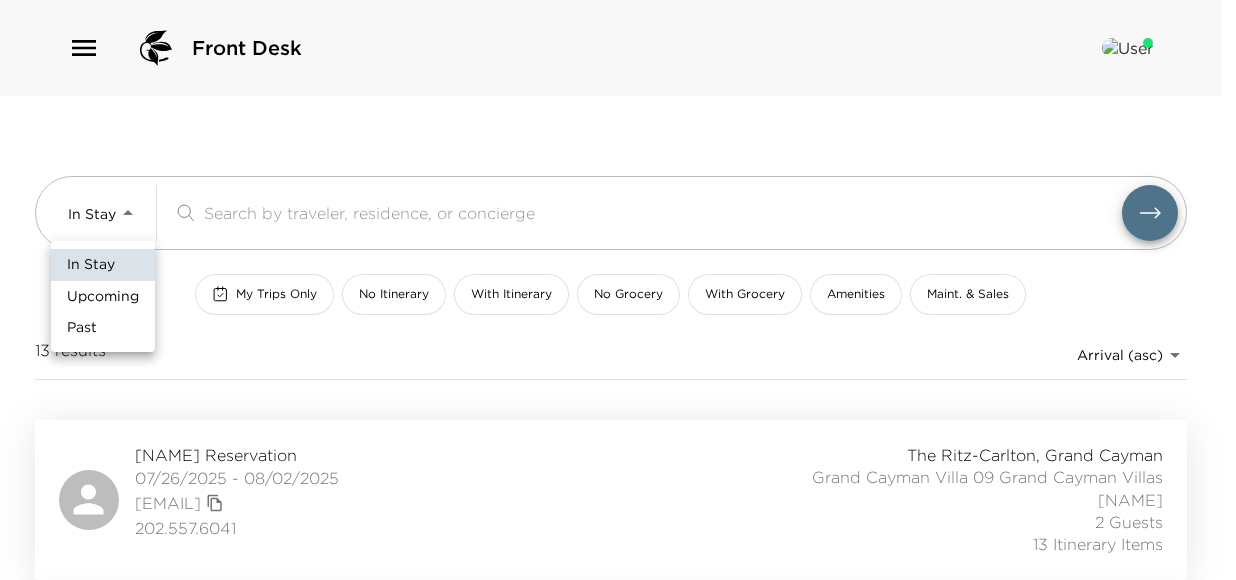 click on "Upcoming" at bounding box center [103, 297] 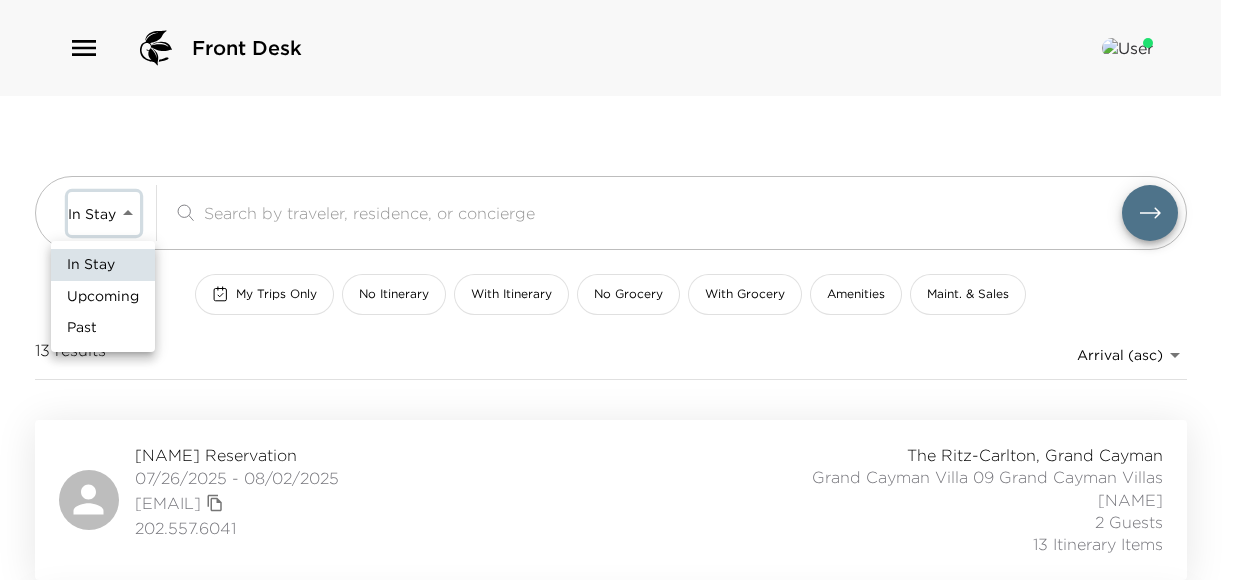 type on "Upcoming" 